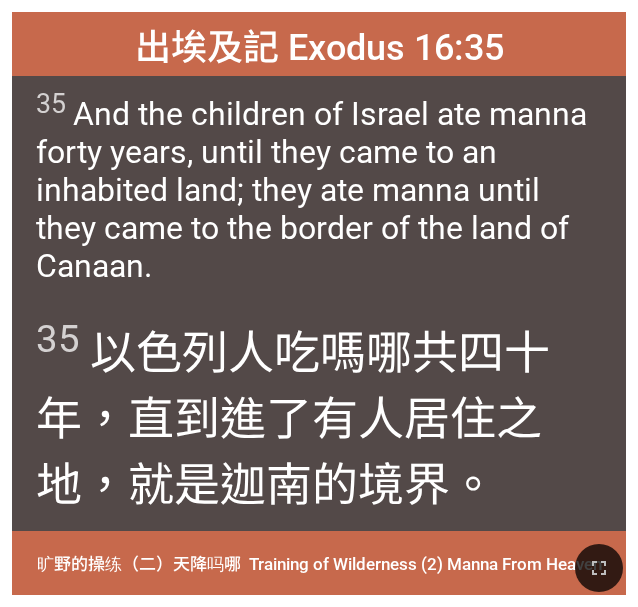 scroll, scrollTop: 0, scrollLeft: 0, axis: both 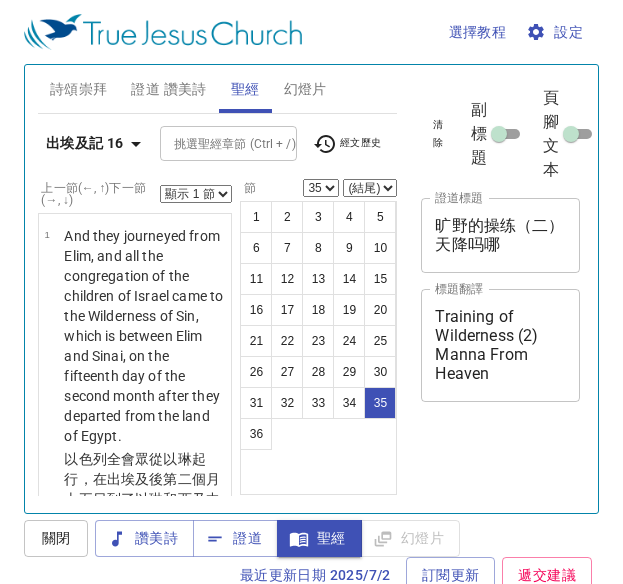 select on "35" 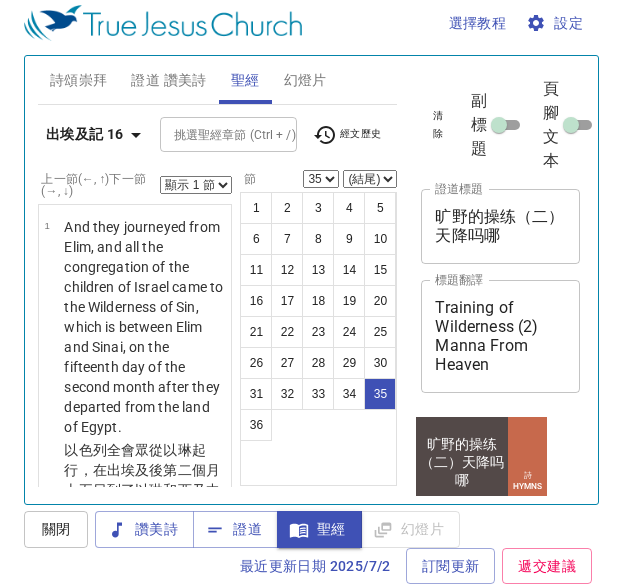 scroll, scrollTop: 0, scrollLeft: 0, axis: both 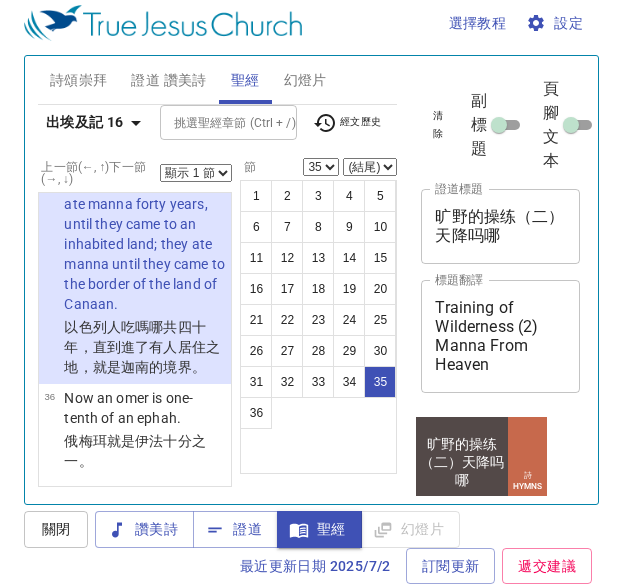 click on "旷野的操练（二）天降吗哪 x 證道標題" at bounding box center (500, 226) 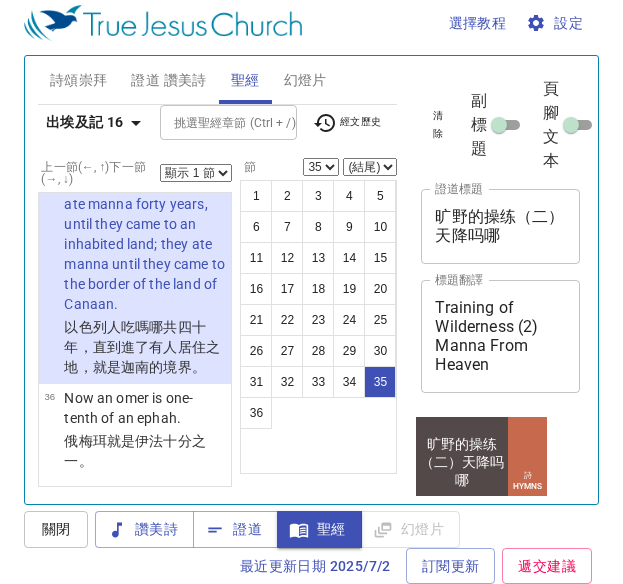 click on "旷野的操练（二）天降吗哪 x 證道標題" at bounding box center [500, 226] 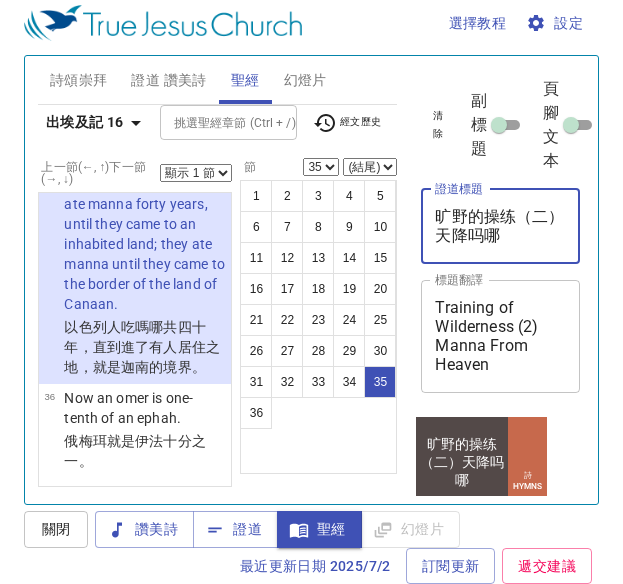 click on "旷野的操练（二）天降吗哪" at bounding box center (500, 226) 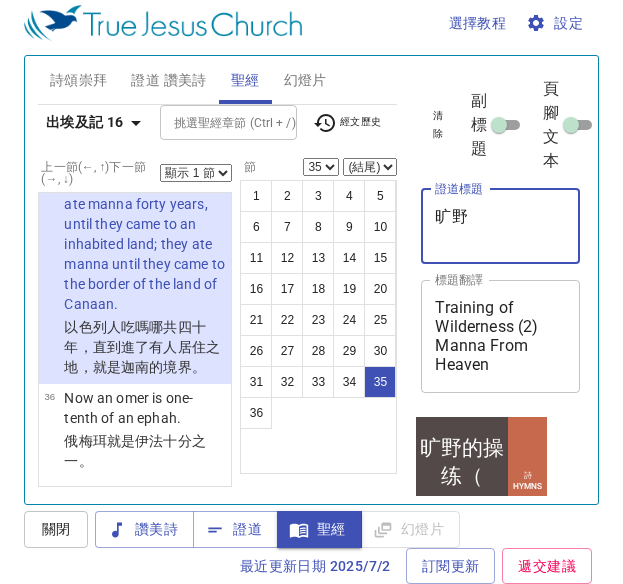type on "旷" 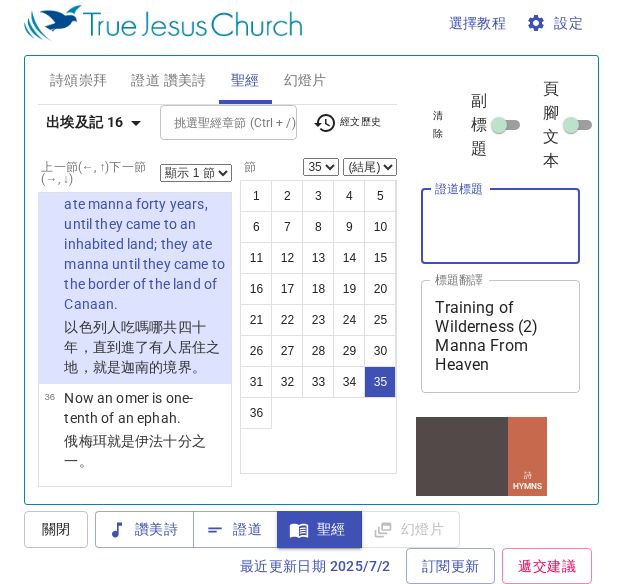 type 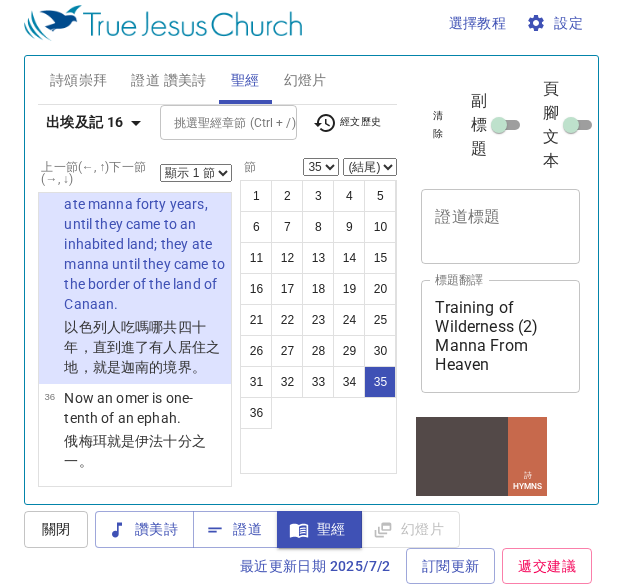 click on "Training of Wilderness (2) Manna From Heaven x 標題翻譯" at bounding box center [500, 336] 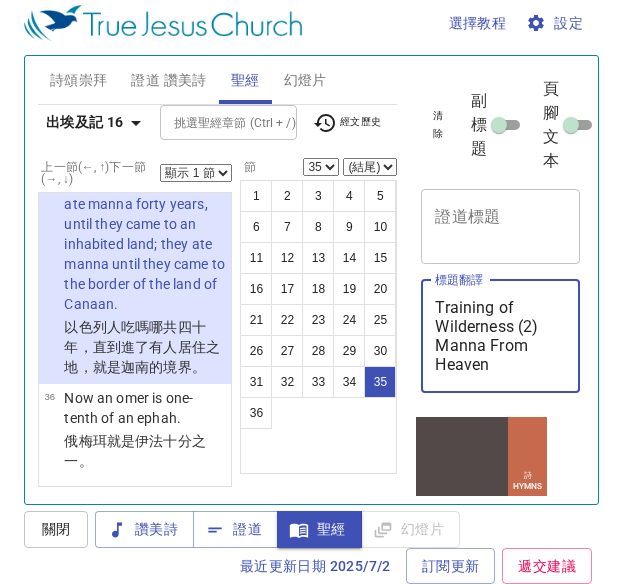 click on "Training of Wilderness (2) Manna From Heaven" at bounding box center (500, 336) 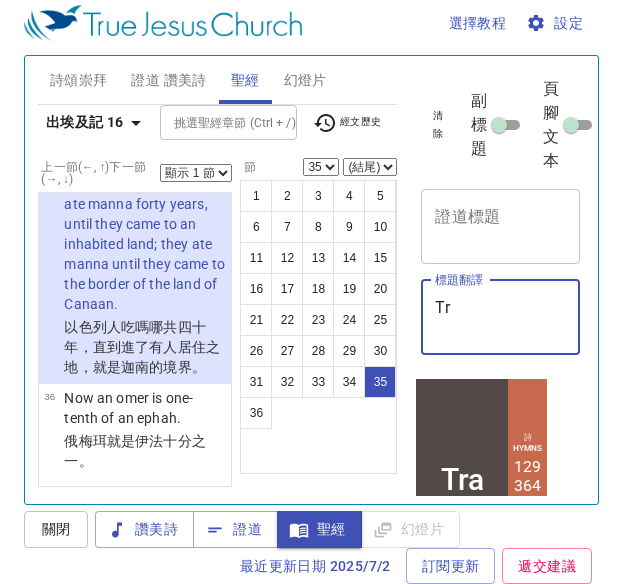 type on "T" 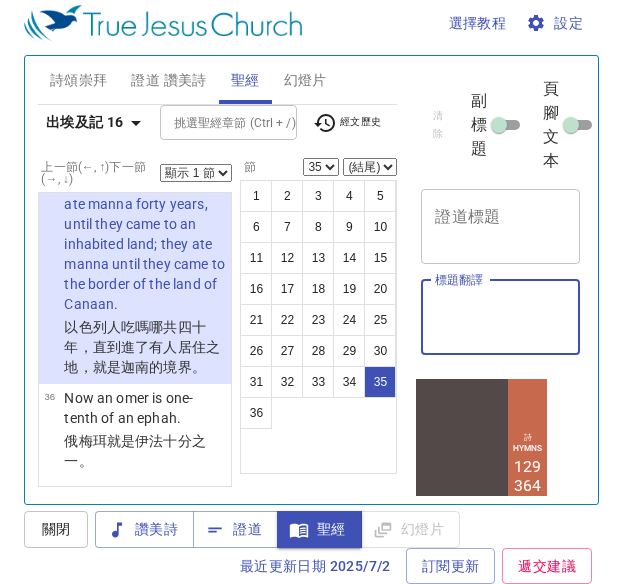 type 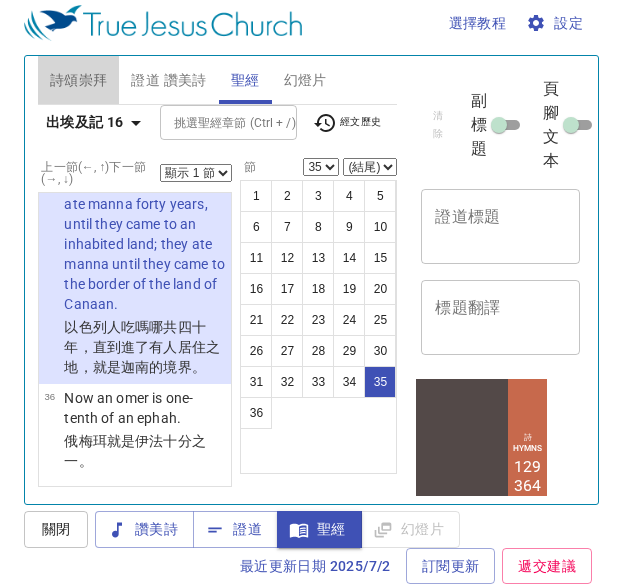 click on "詩頌崇拜" at bounding box center (79, 80) 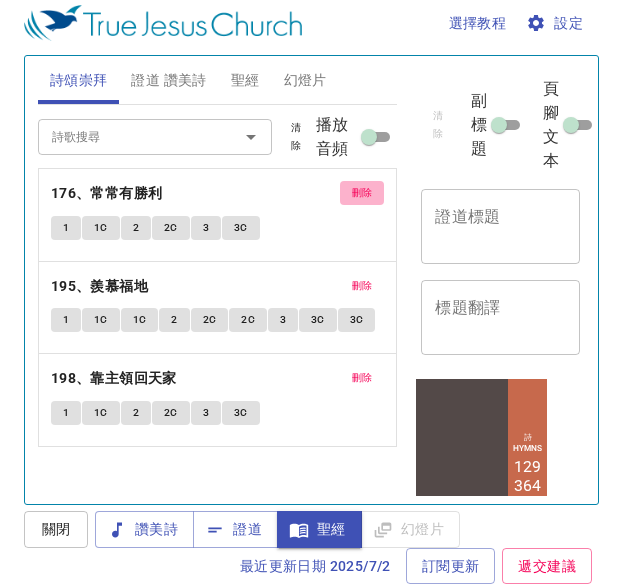 click on "刪除" at bounding box center [362, 193] 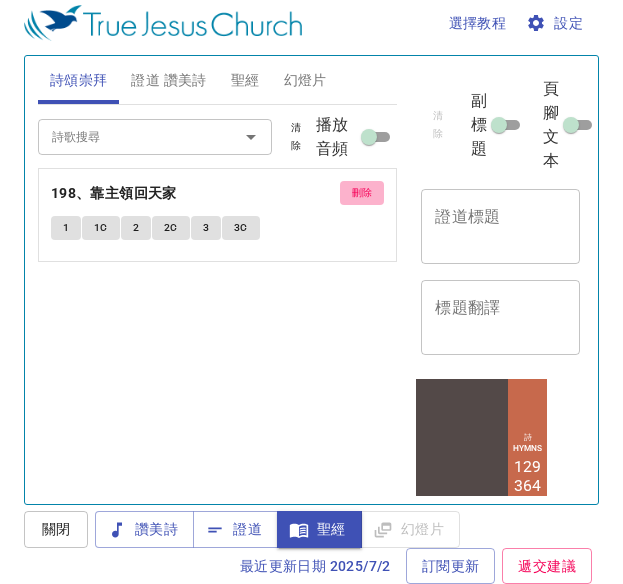 click on "刪除" at bounding box center [362, 193] 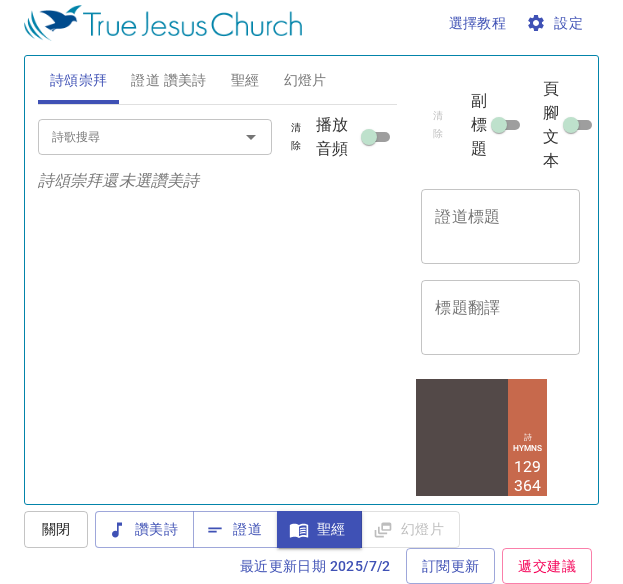 click at bounding box center (237, 137) 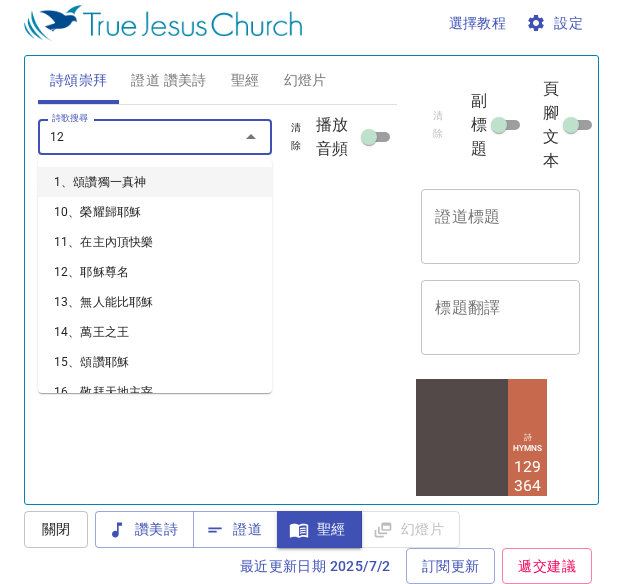 type on "128" 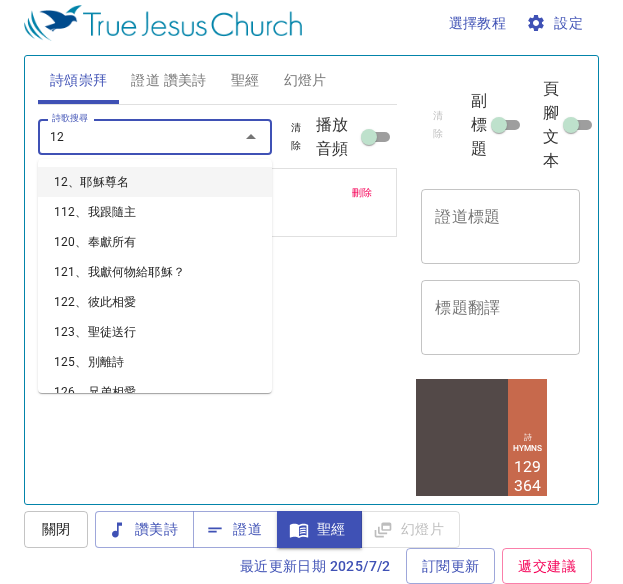 type on "129" 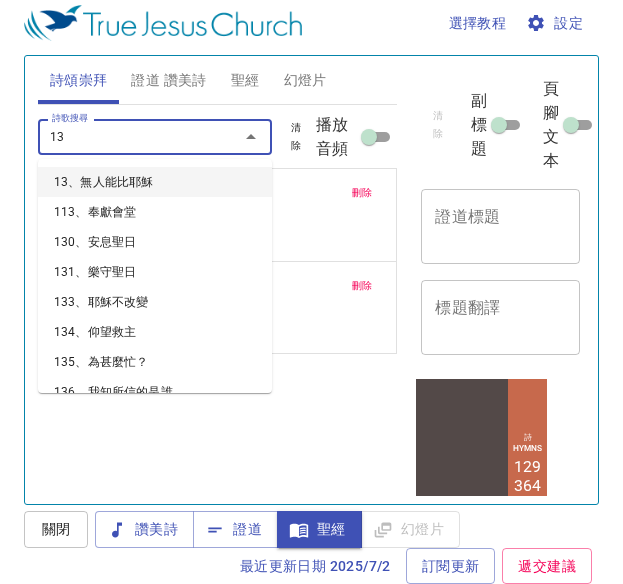 type on "137" 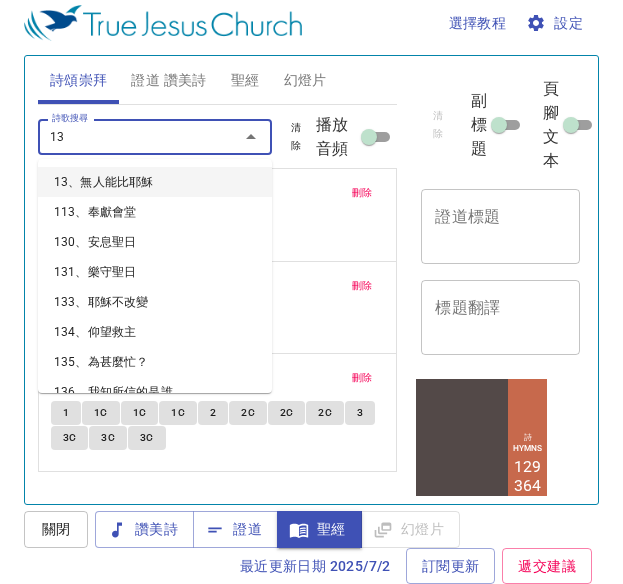 type on "138" 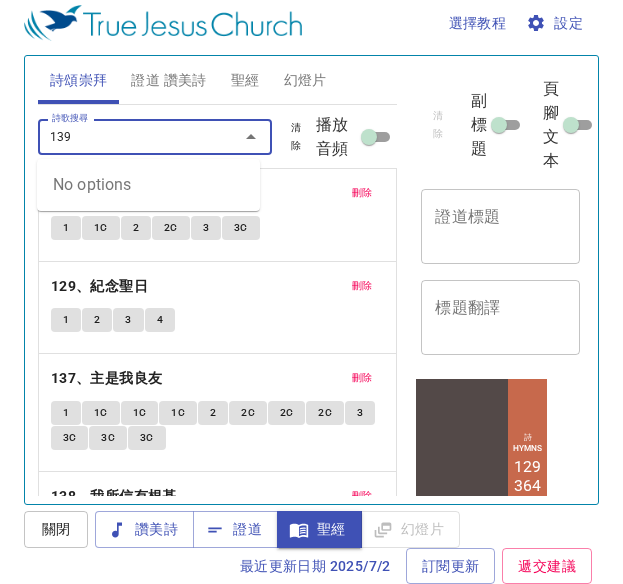 type on "139" 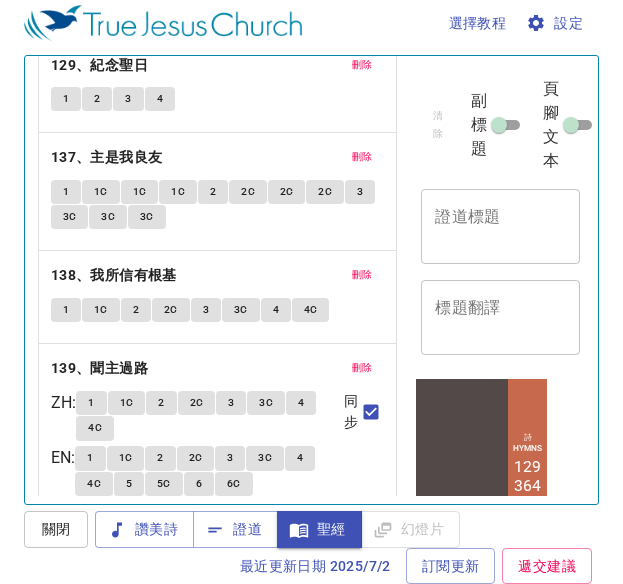 scroll, scrollTop: 244, scrollLeft: 0, axis: vertical 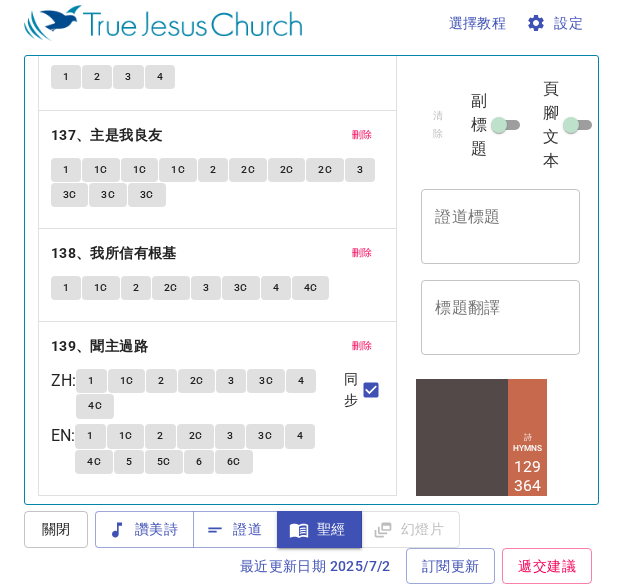 type 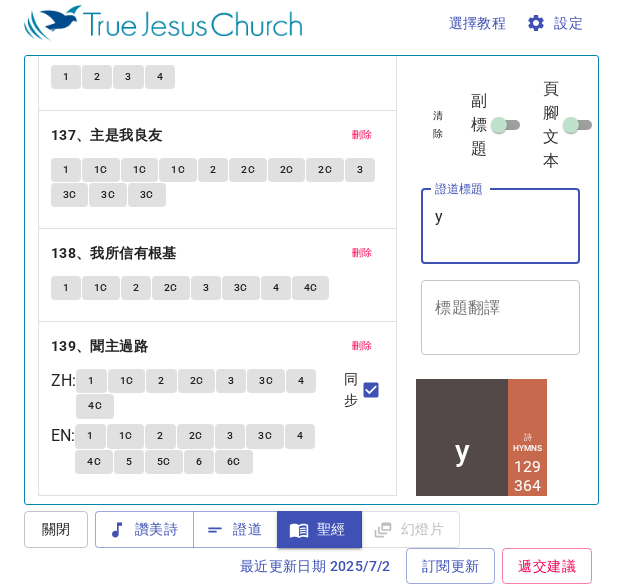 click on "y" at bounding box center [500, 226] 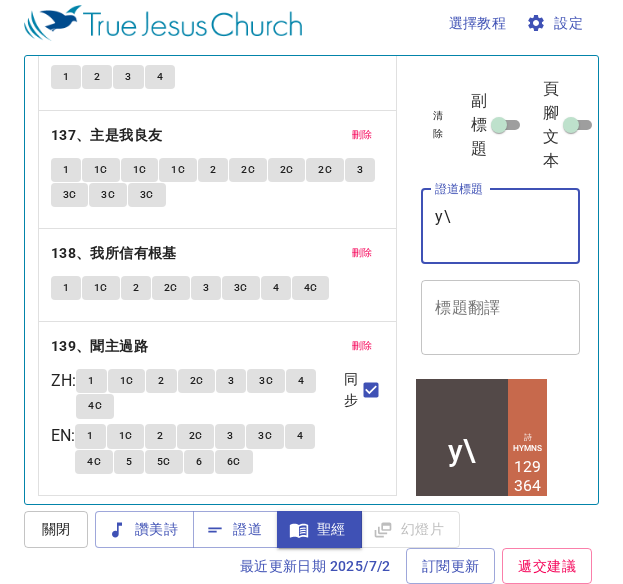 type on "y" 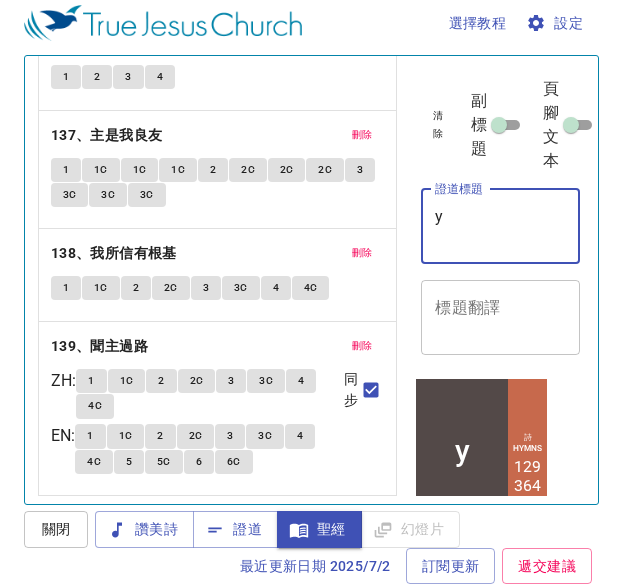 type 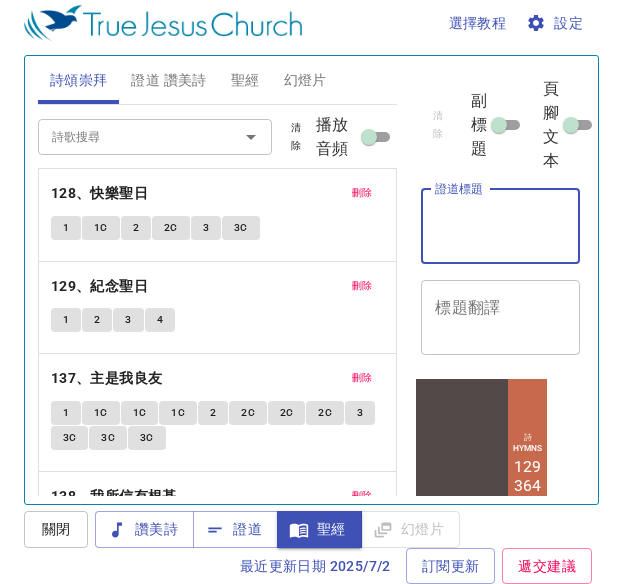 scroll, scrollTop: 9, scrollLeft: 0, axis: vertical 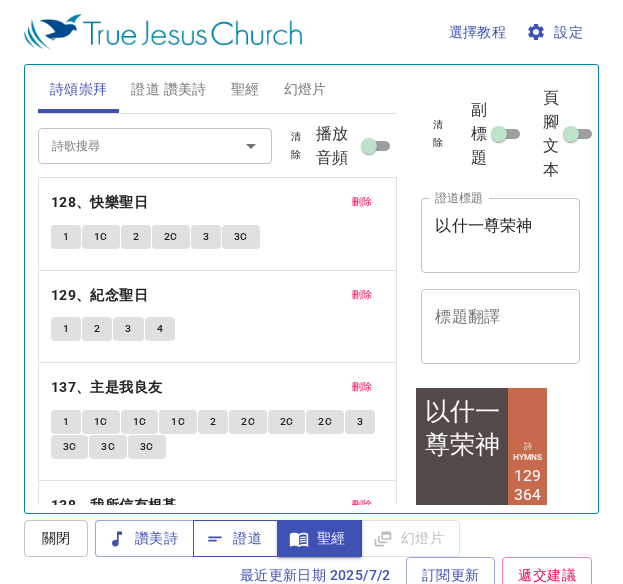 click on "證道" at bounding box center [235, 538] 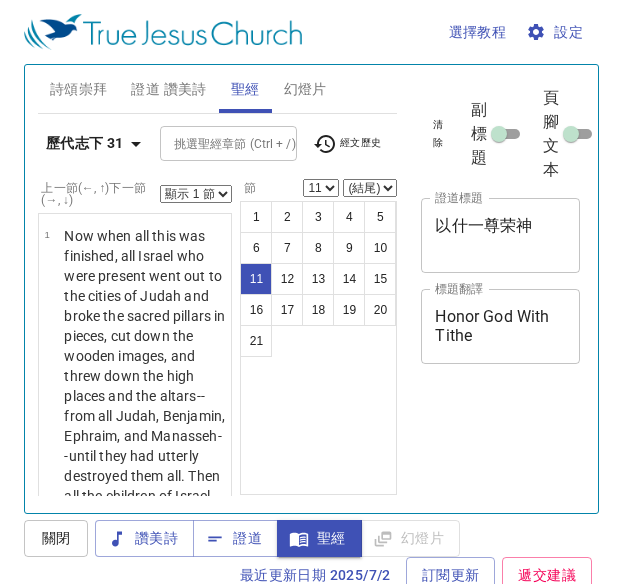 select on "11" 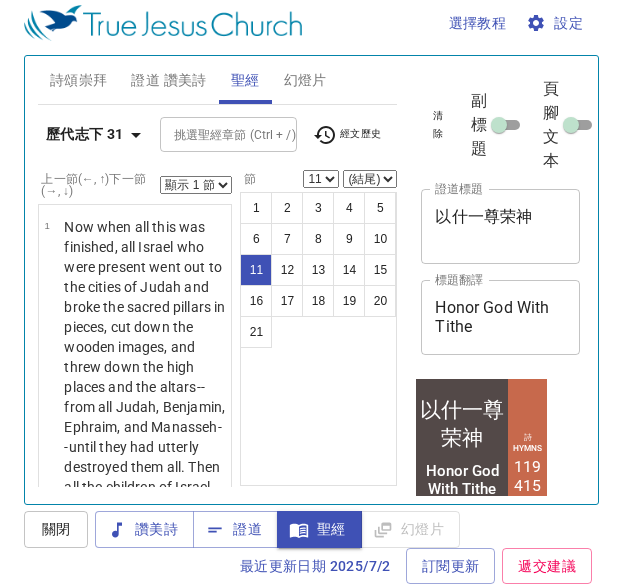 drag, startPoint x: 180, startPoint y: 171, endPoint x: 195, endPoint y: 161, distance: 18.027756 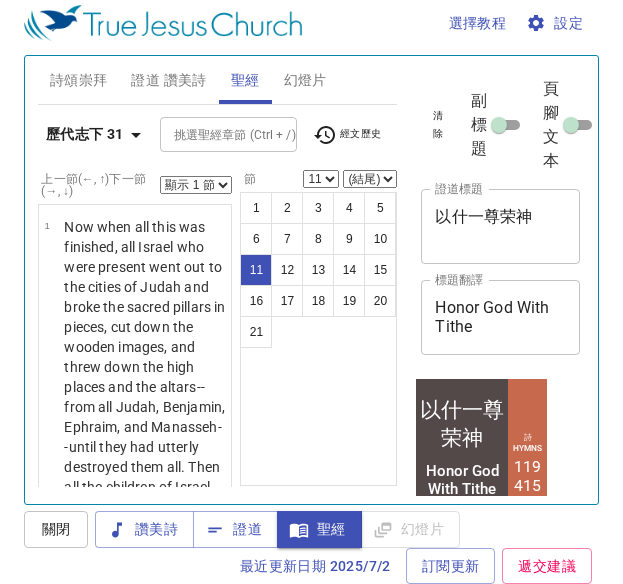 click on "顯示 1 節 顯示 2 節 顯示 3 節 顯示 4 節 顯示 5 節" at bounding box center [196, 185] 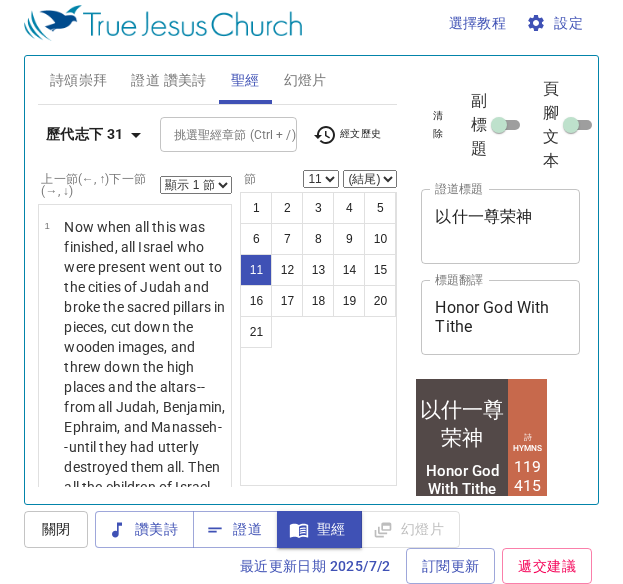 click on "顯示 1 節 顯示 2 節 顯示 3 節 顯示 4 節 顯示 5 節" at bounding box center [196, 185] 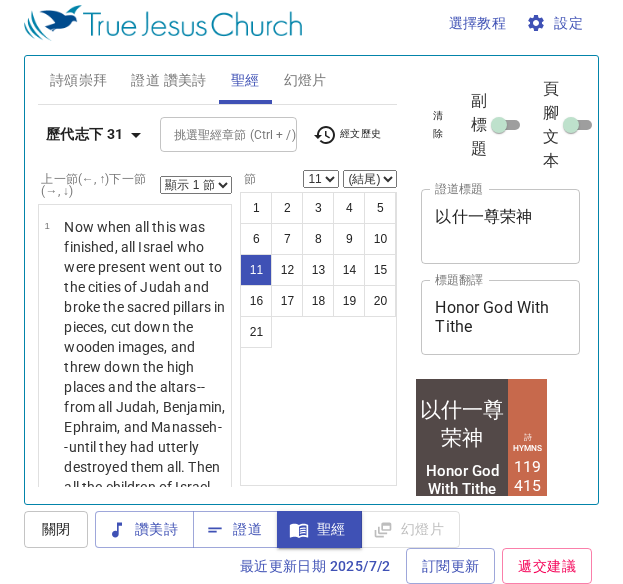 click on "顯示 1 節 顯示 2 節 顯示 3 節 顯示 4 節 顯示 5 節" at bounding box center [196, 185] 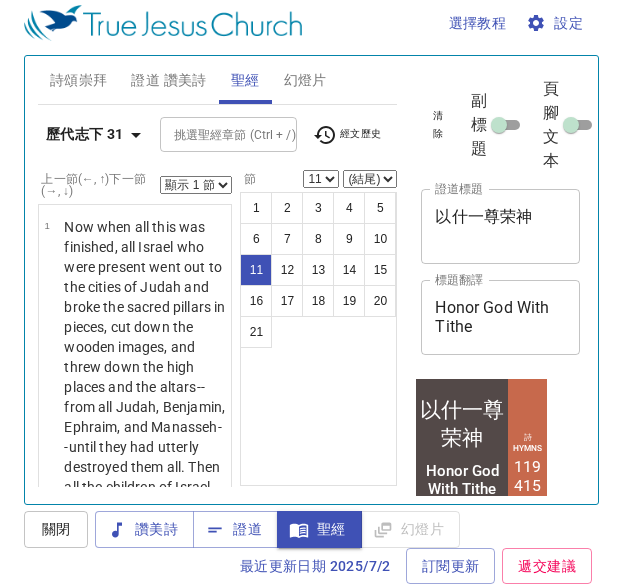 click on "顯示 1 節 顯示 2 節 顯示 3 節 顯示 4 節 顯示 5 節" at bounding box center [196, 185] 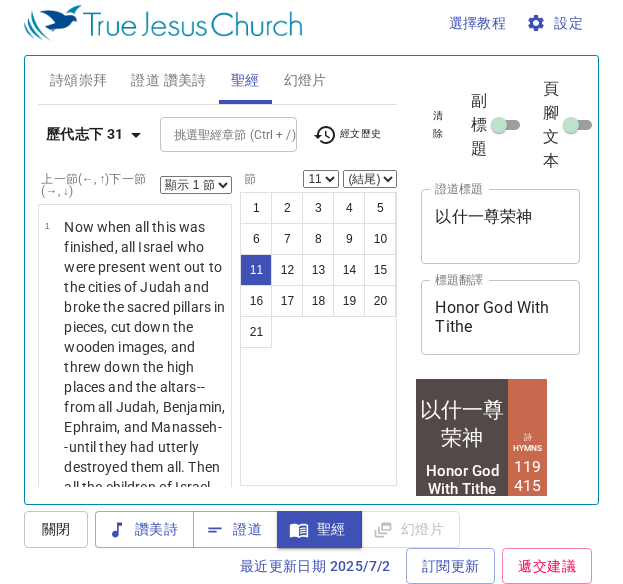 click on "顯示 1 節 顯示 2 節 顯示 3 節 顯示 4 節 顯示 5 節" at bounding box center (196, 185) 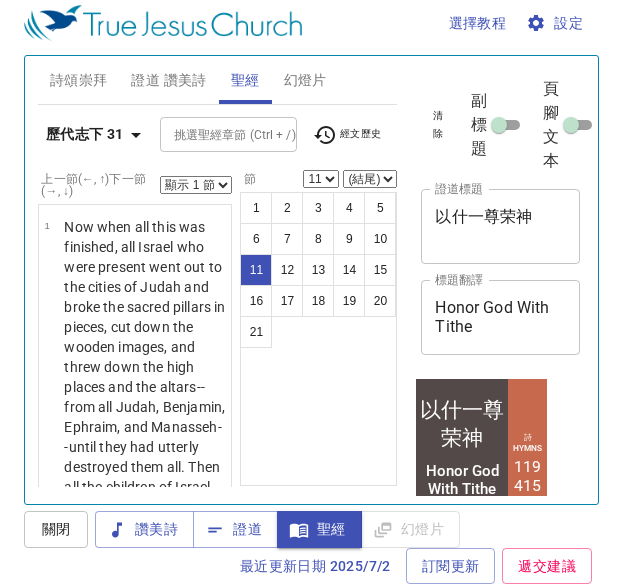 click on "顯示 1 節 顯示 2 節 顯示 3 節 顯示 4 節 顯示 5 節" at bounding box center [196, 185] 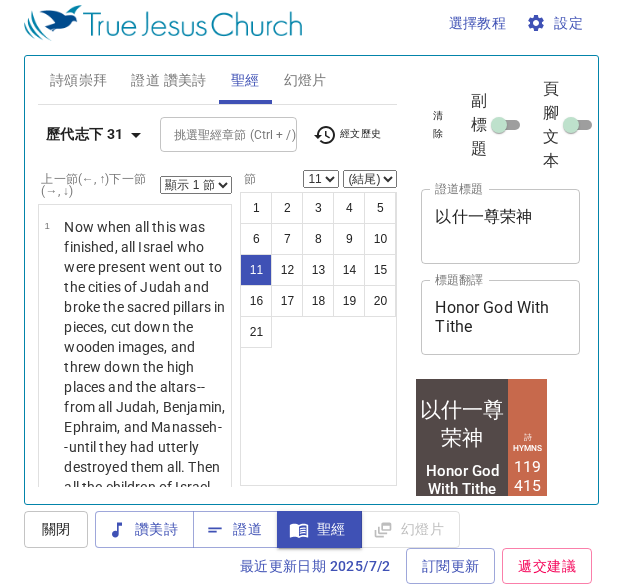 scroll, scrollTop: 3381, scrollLeft: 0, axis: vertical 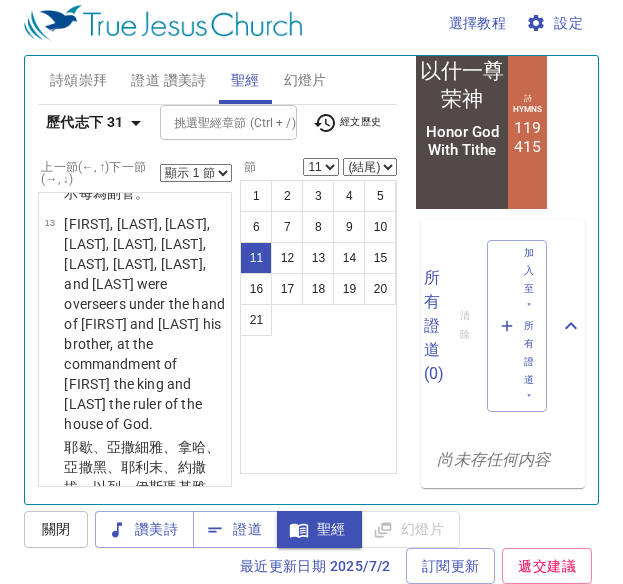 click on "顯示 1 節 顯示 2 節 顯示 3 節 顯示 4 節 顯示 5 節" at bounding box center (196, 173) 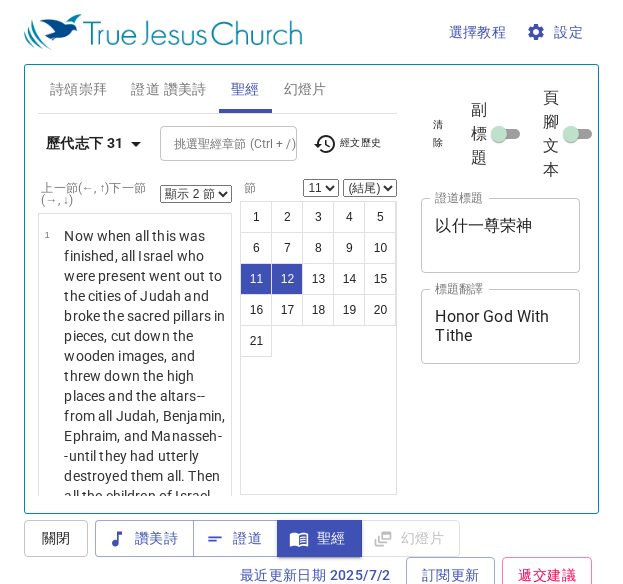 select on "2" 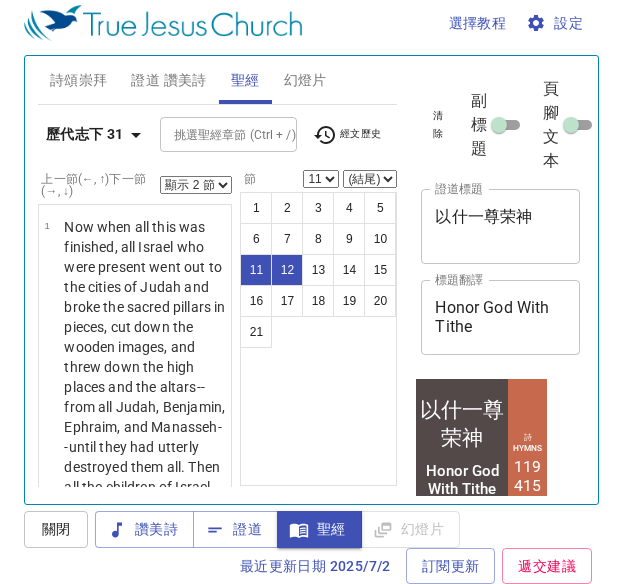 scroll, scrollTop: 12, scrollLeft: 0, axis: vertical 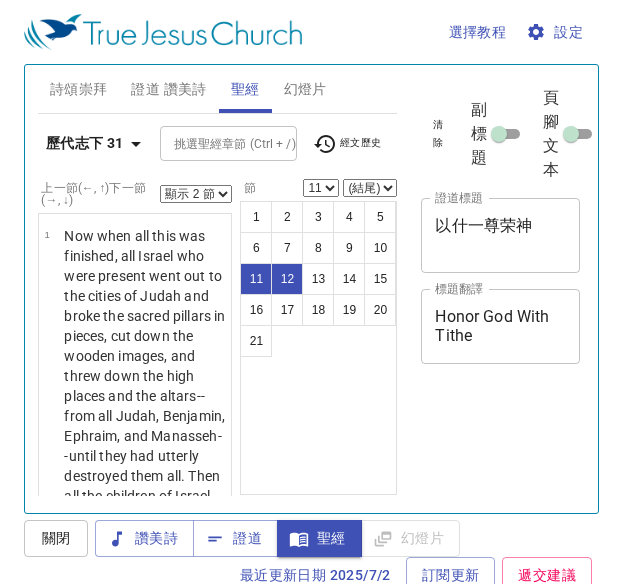 select on "2" 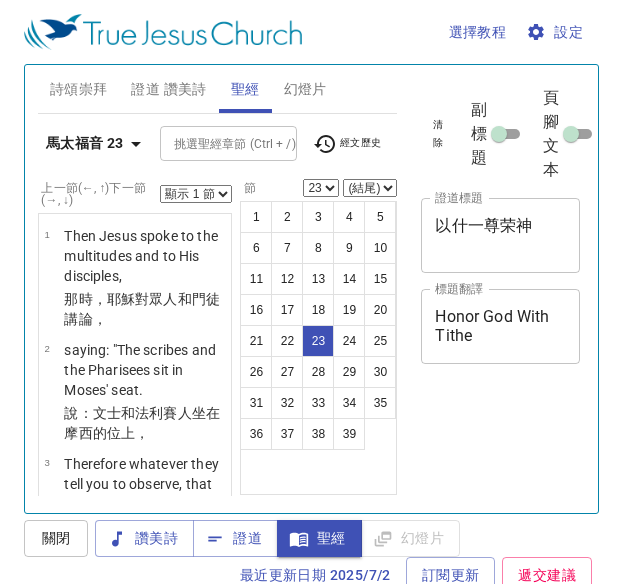 select on "23" 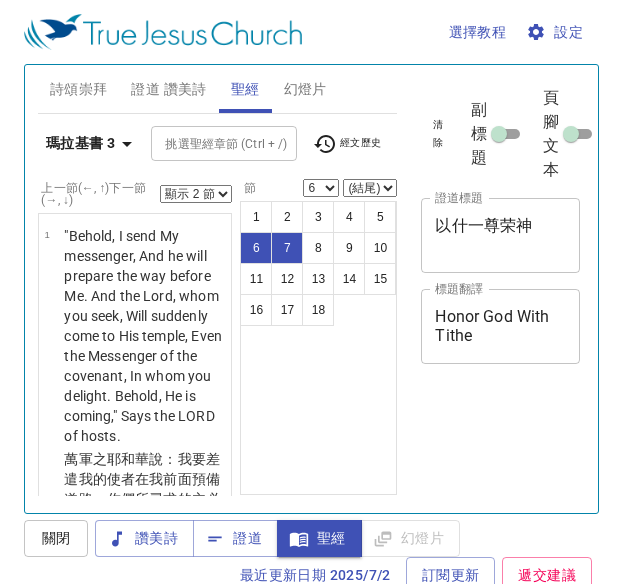 select on "2" 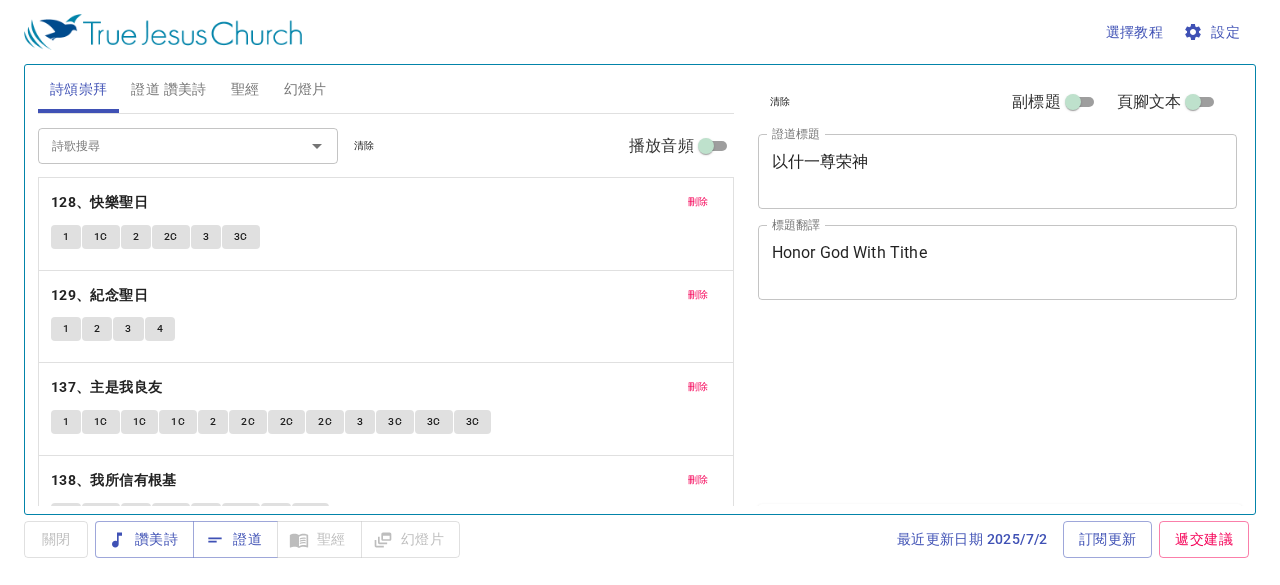 scroll, scrollTop: 0, scrollLeft: 0, axis: both 